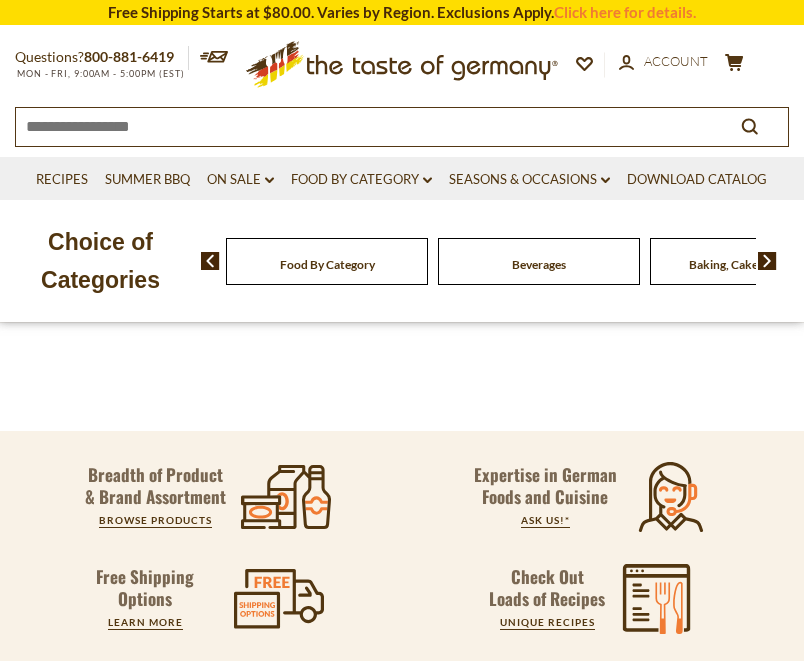 scroll, scrollTop: 0, scrollLeft: 0, axis: both 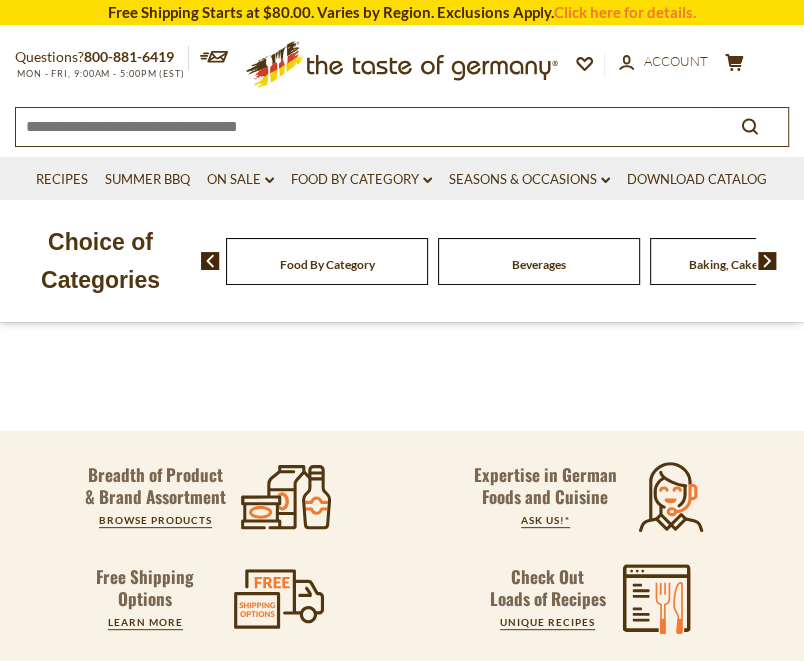 click at bounding box center [363, 125] 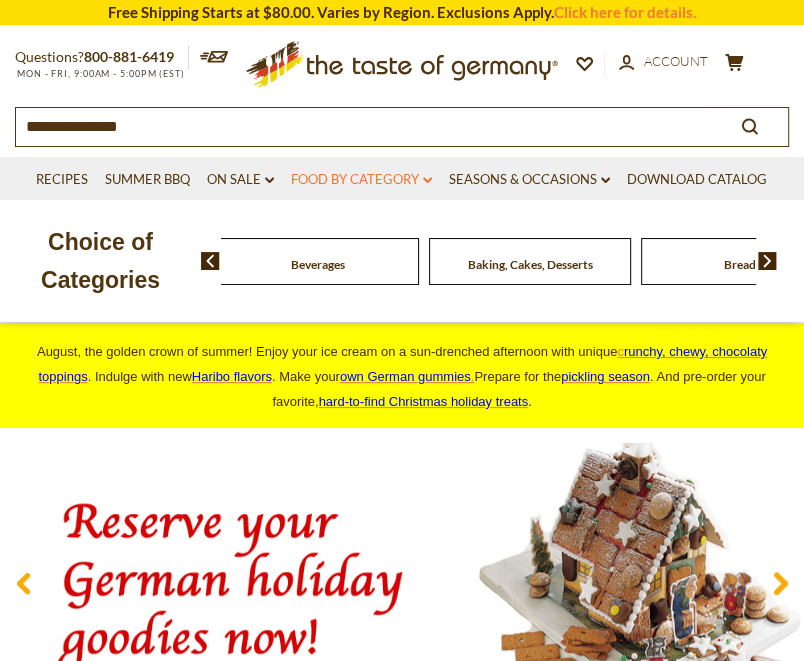 type on "**********" 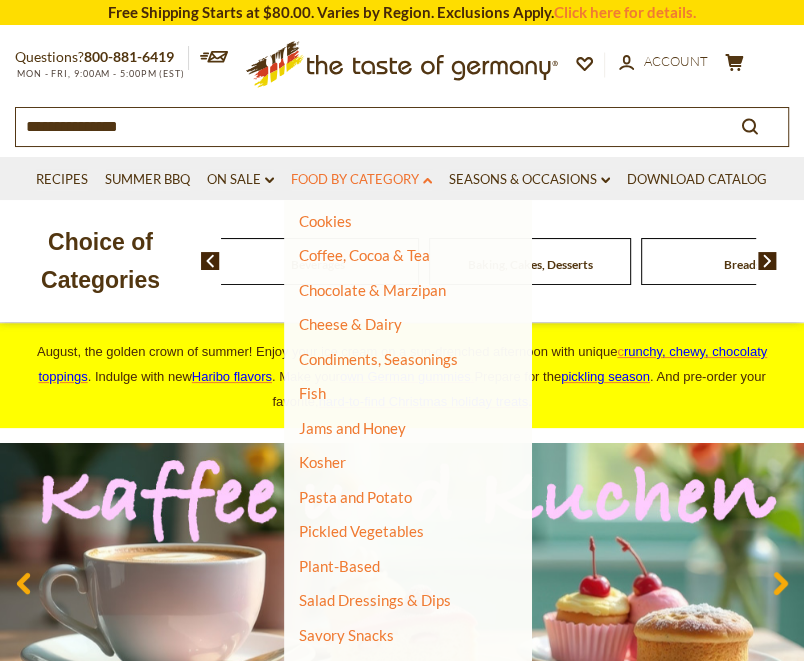 scroll, scrollTop: 285, scrollLeft: 0, axis: vertical 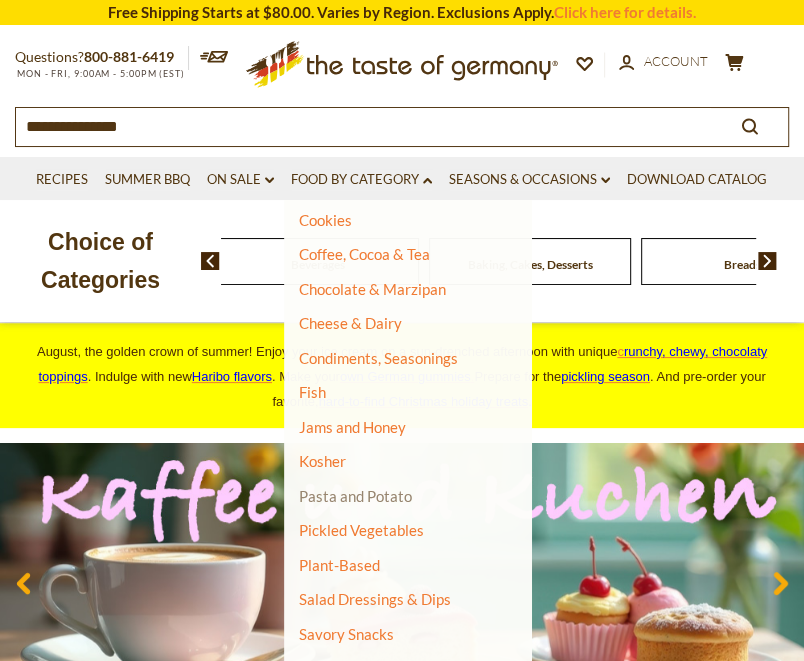 click on "Pasta and Potato" at bounding box center [355, 496] 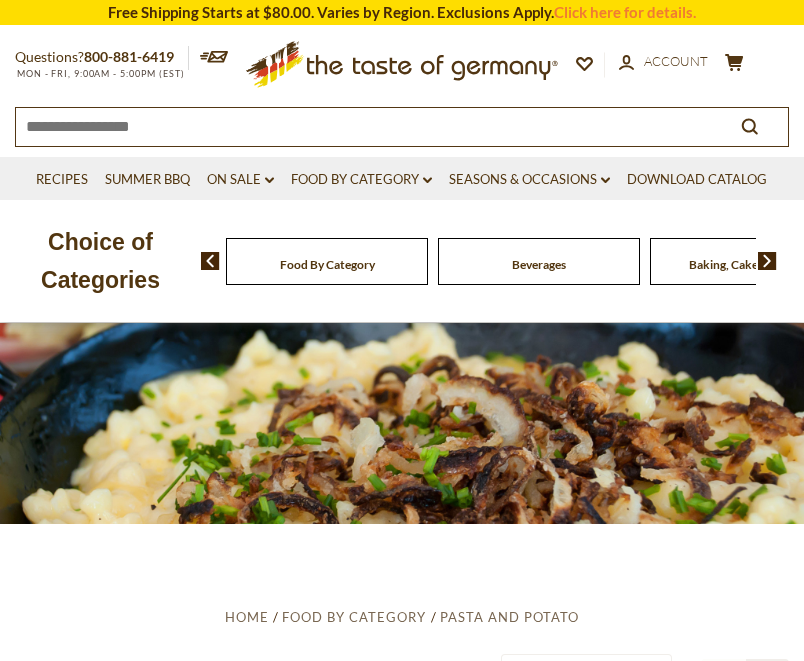 scroll, scrollTop: 0, scrollLeft: 0, axis: both 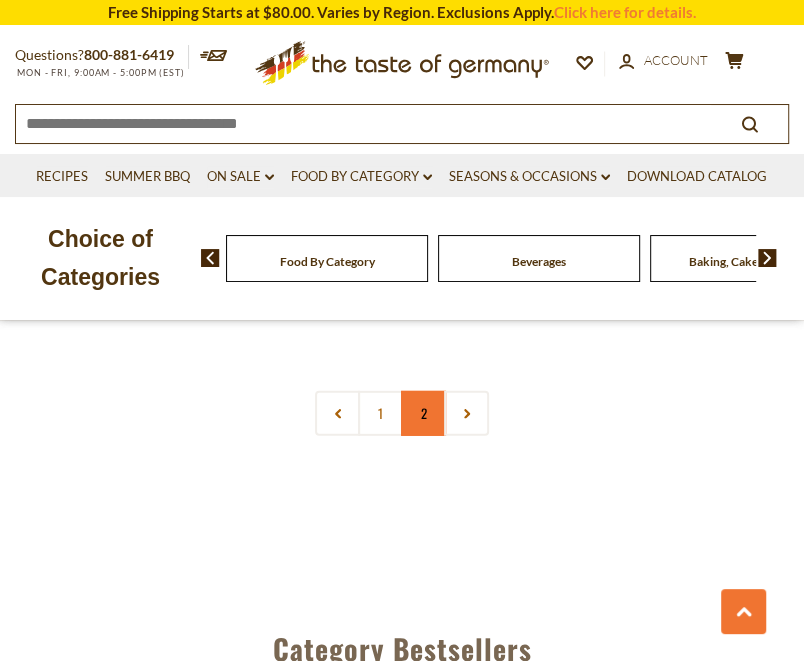 click on "2" at bounding box center [423, 413] 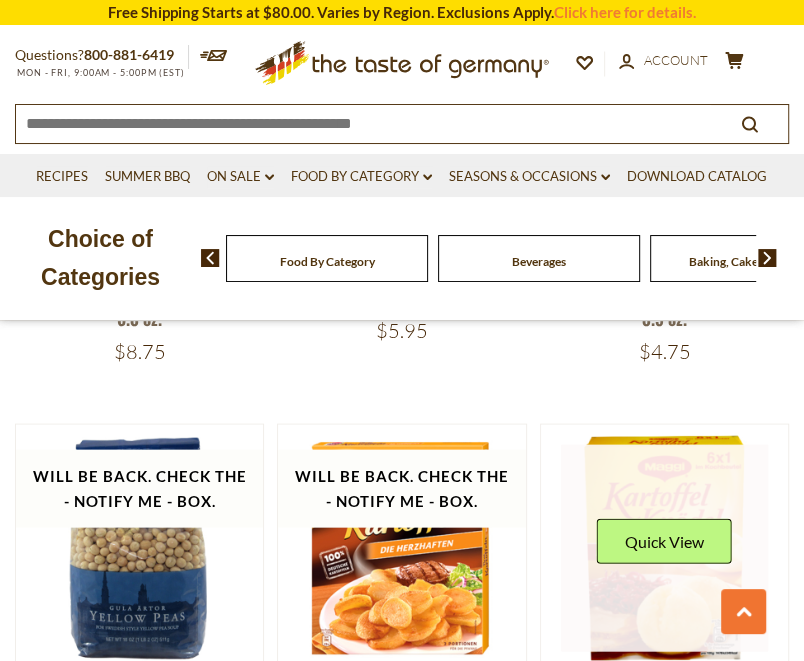click at bounding box center (665, 548) 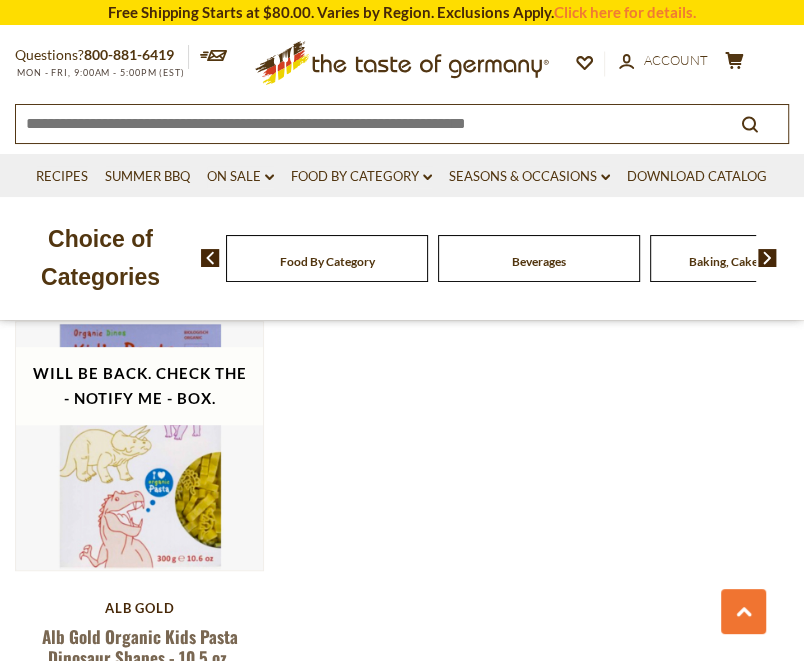 scroll, scrollTop: 3627, scrollLeft: 0, axis: vertical 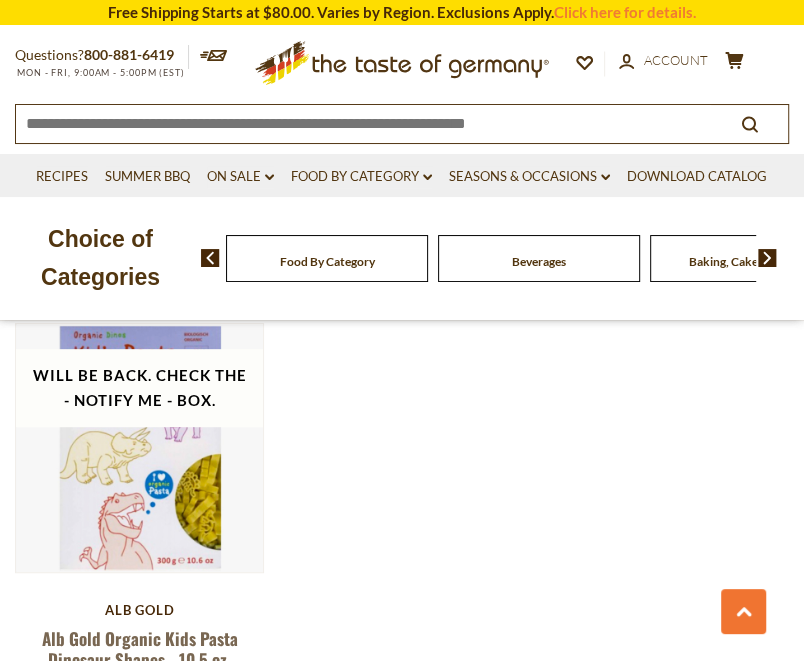 click on "Food By Category" at bounding box center (327, 261) 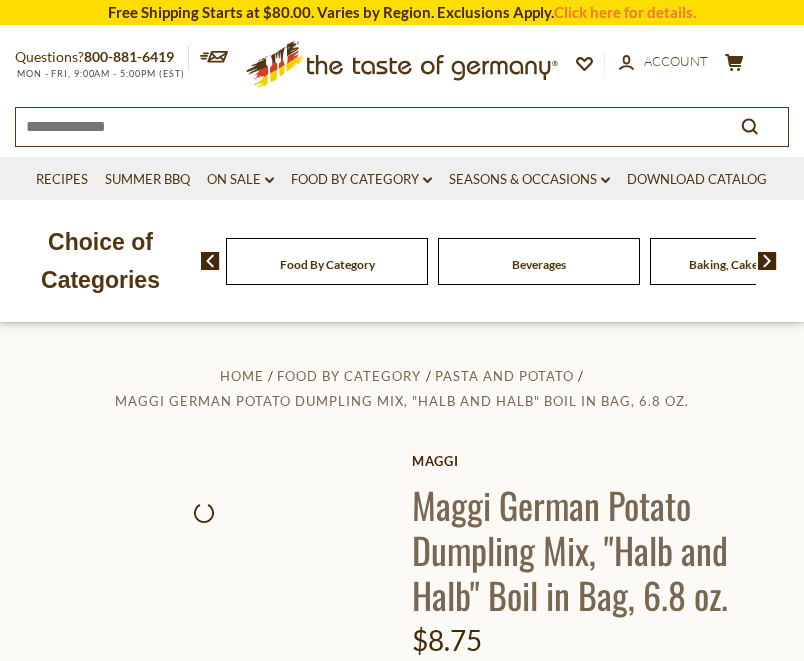 scroll, scrollTop: 0, scrollLeft: 0, axis: both 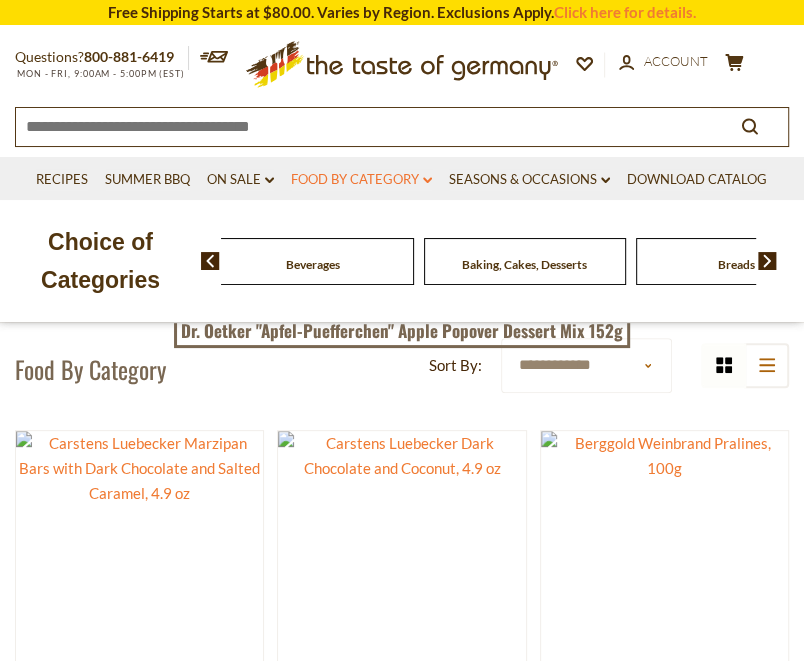 click on "Food By Category
dropdown_arrow" at bounding box center (361, 180) 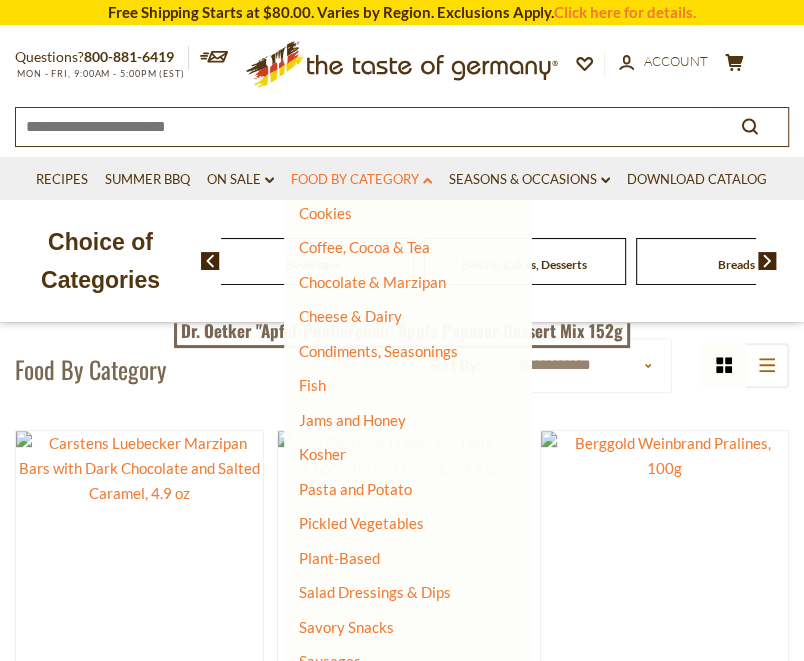 scroll, scrollTop: 296, scrollLeft: 0, axis: vertical 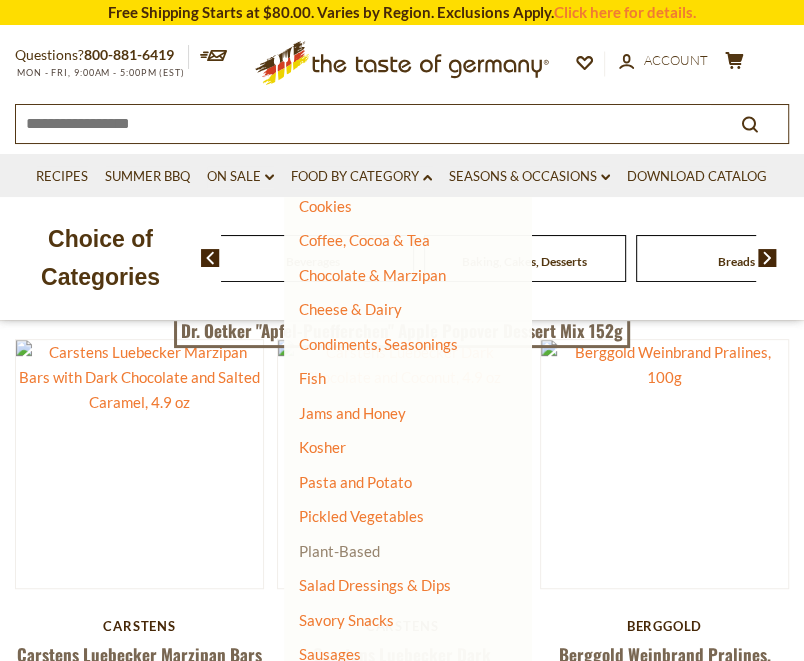 click on "Plant-Based" at bounding box center (339, 551) 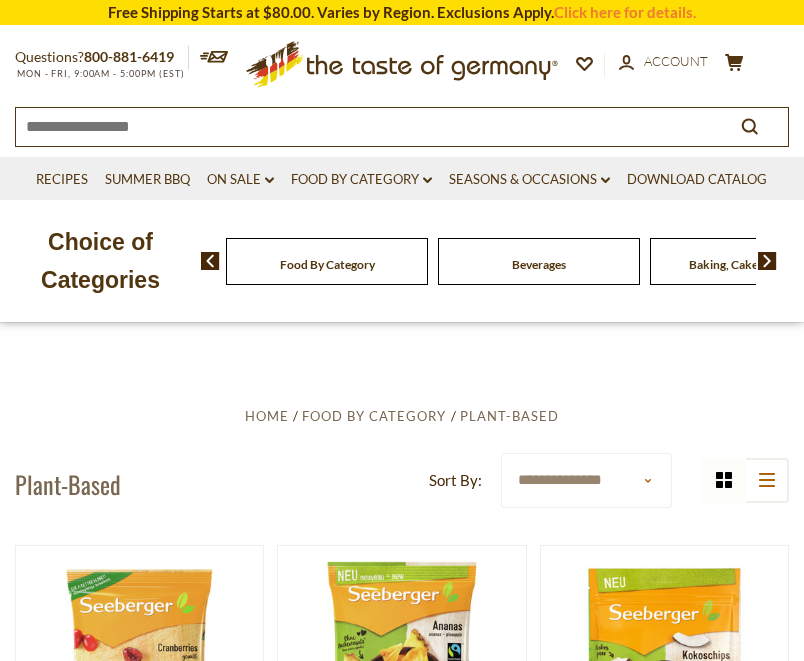 scroll, scrollTop: 0, scrollLeft: 0, axis: both 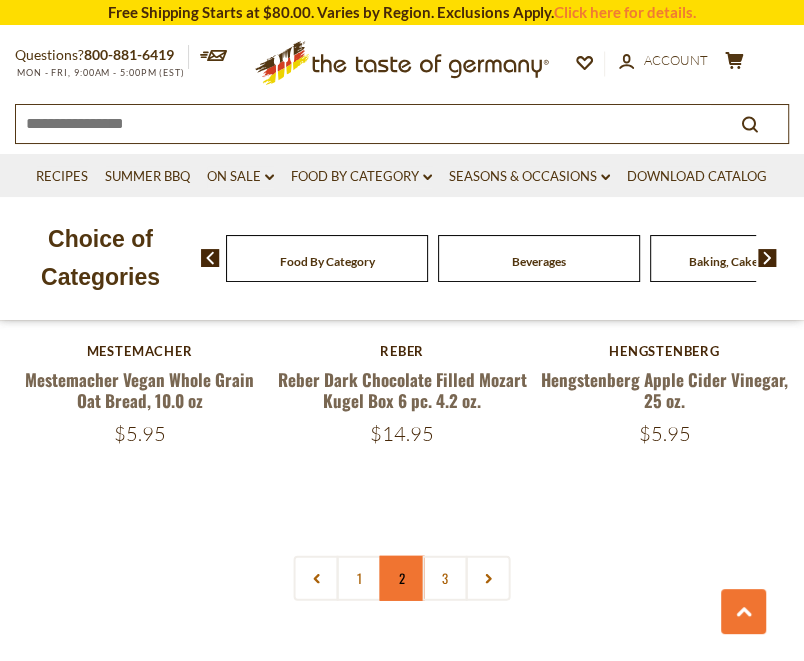 click on "2" at bounding box center (402, 578) 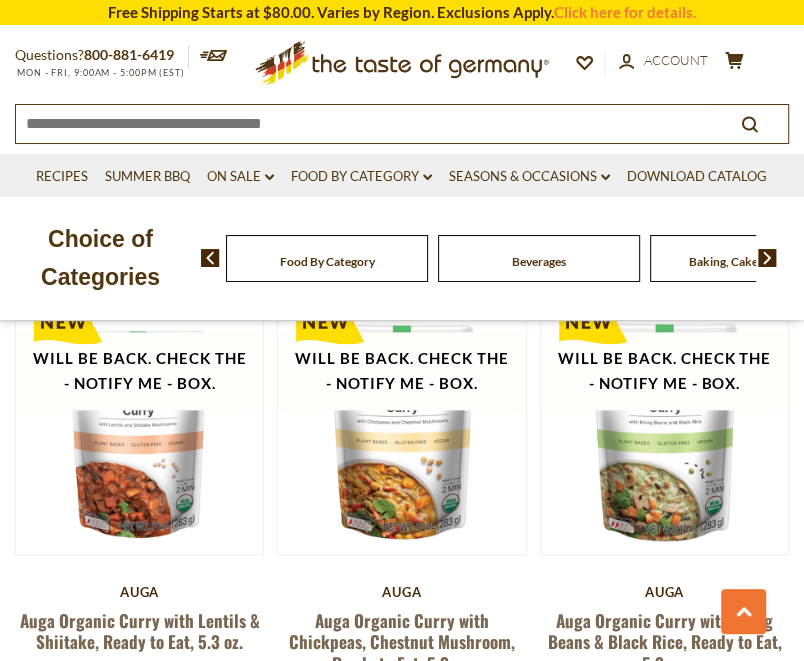 scroll, scrollTop: 4324, scrollLeft: 0, axis: vertical 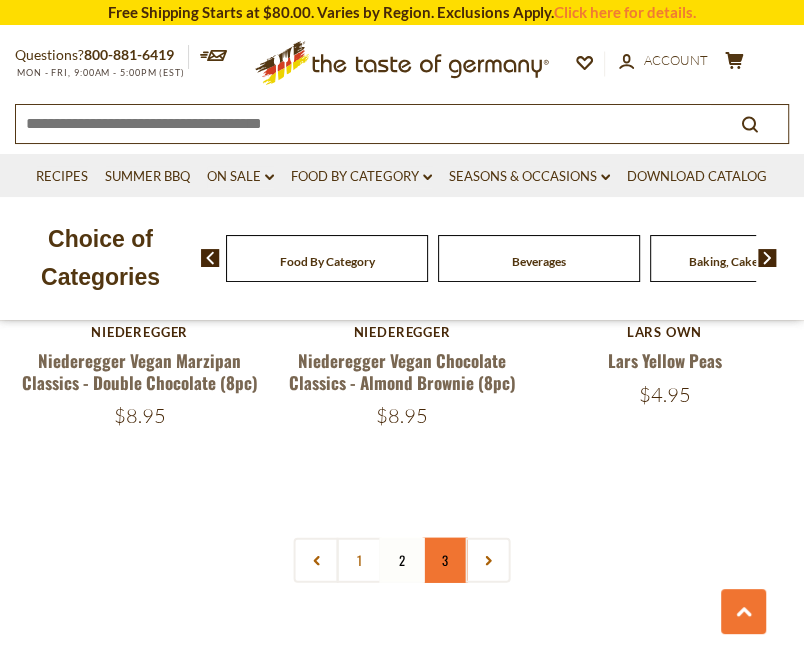 click on "3" at bounding box center [445, 560] 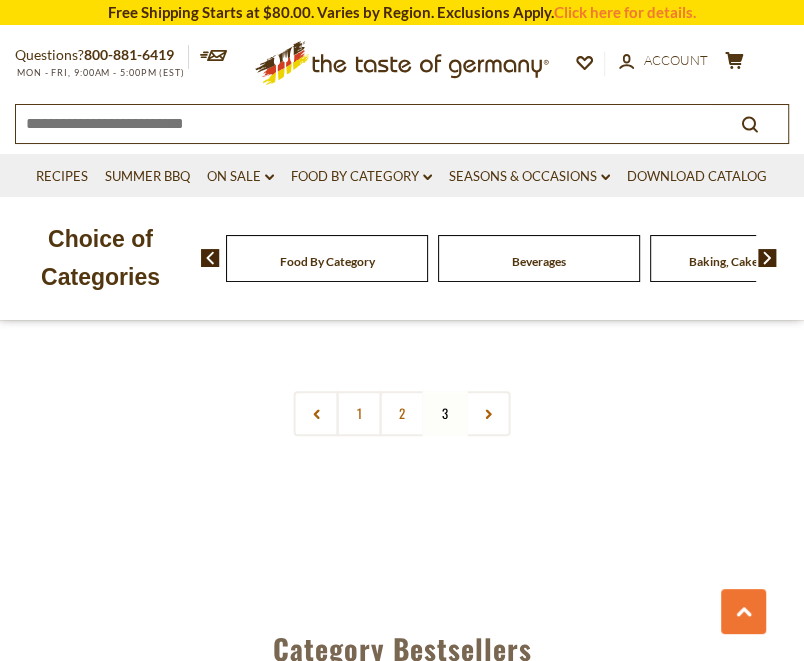 scroll, scrollTop: 3759, scrollLeft: 0, axis: vertical 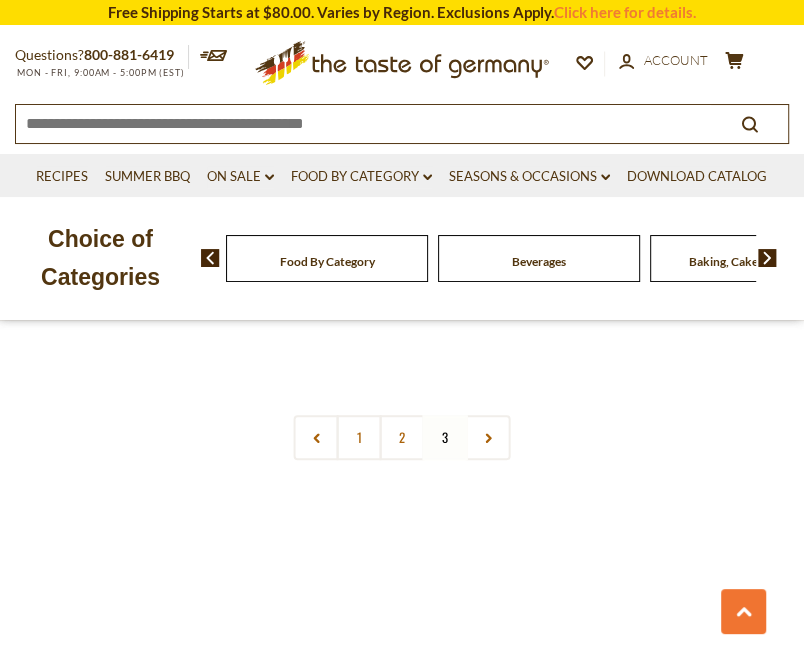 click on "Food By Category" at bounding box center (327, 261) 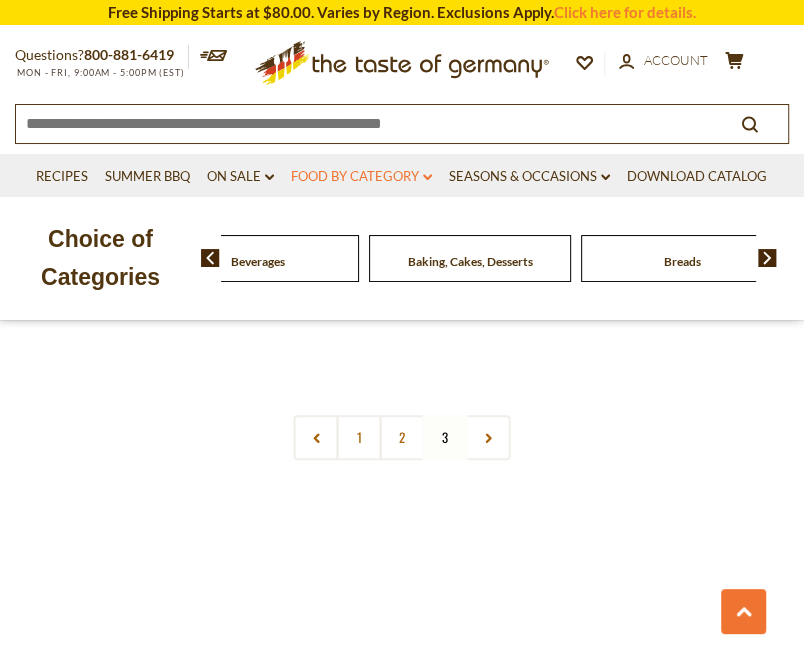 click on "Food By Category
dropdown_arrow" at bounding box center (361, 177) 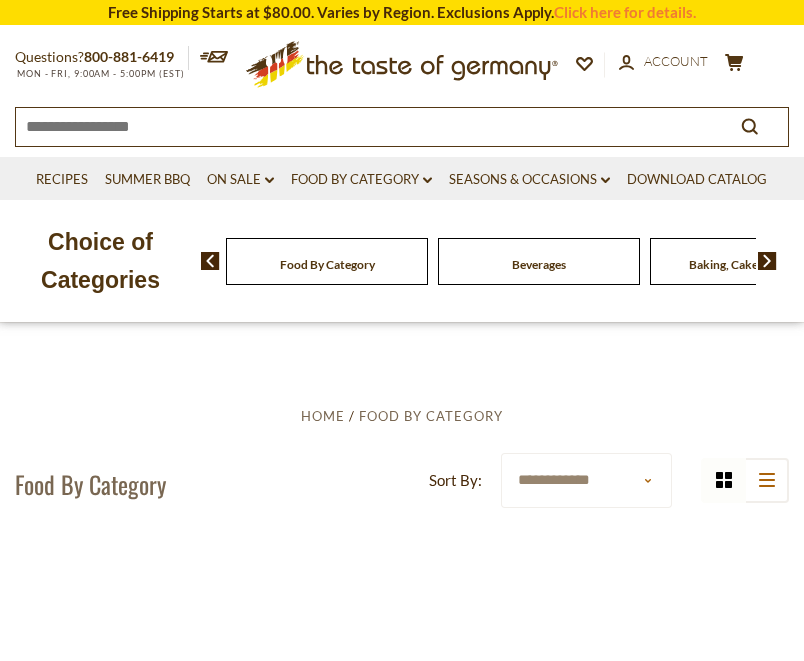 scroll, scrollTop: 0, scrollLeft: 0, axis: both 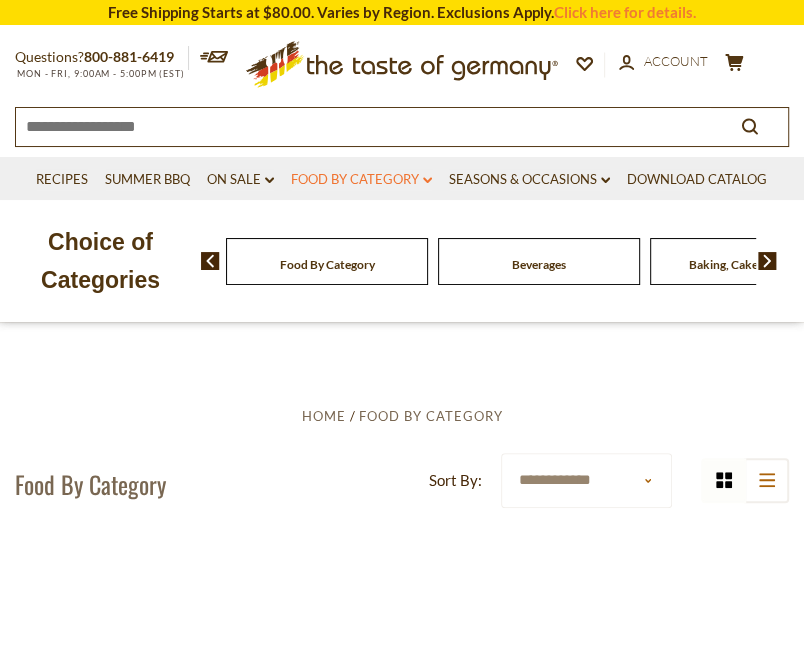 click on "Food By Category
dropdown_arrow" at bounding box center [361, 180] 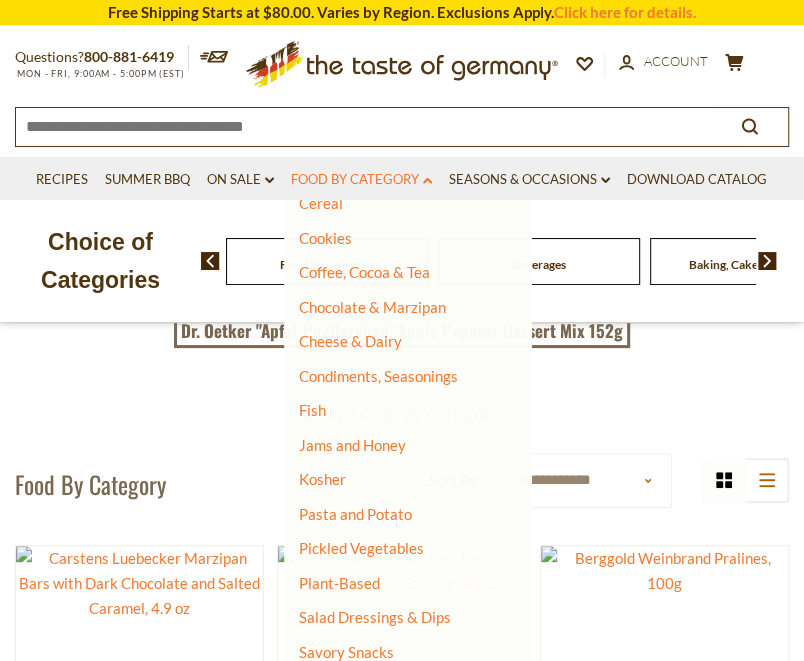 scroll, scrollTop: 269, scrollLeft: 0, axis: vertical 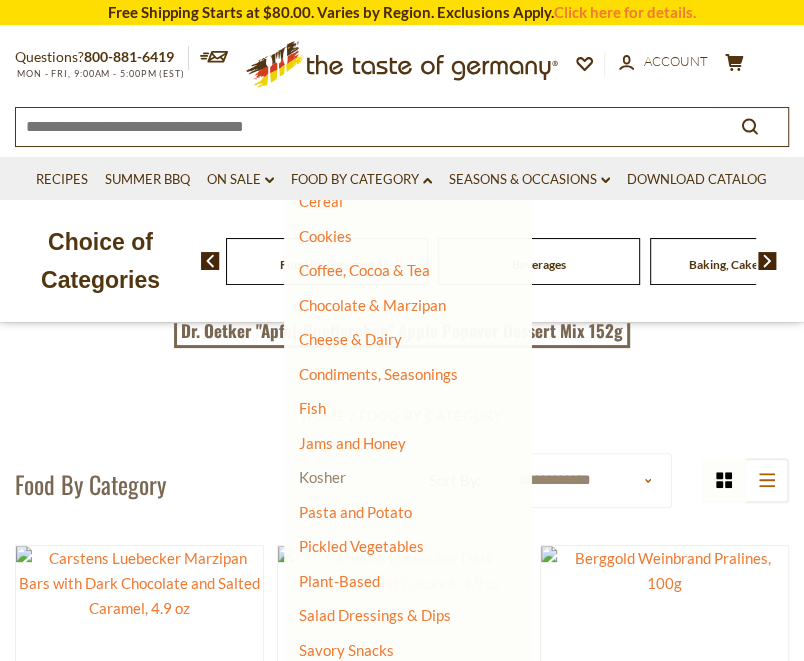 click on "Kosher" at bounding box center [322, 477] 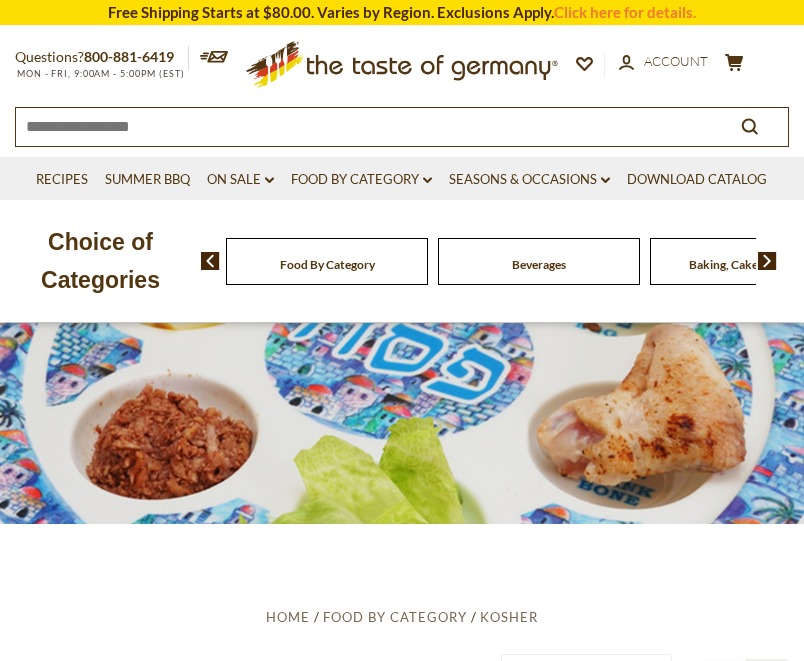 scroll, scrollTop: 0, scrollLeft: 0, axis: both 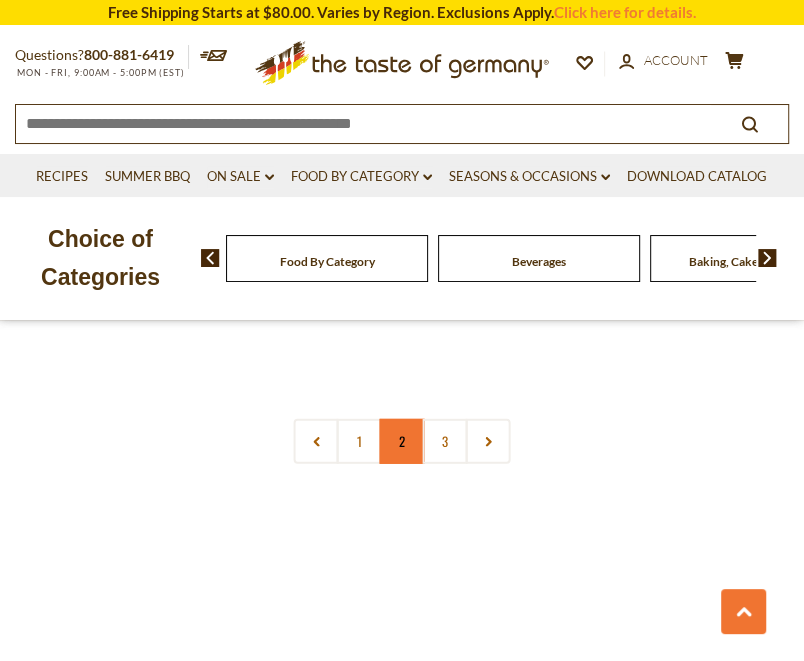 click on "2" at bounding box center [402, 441] 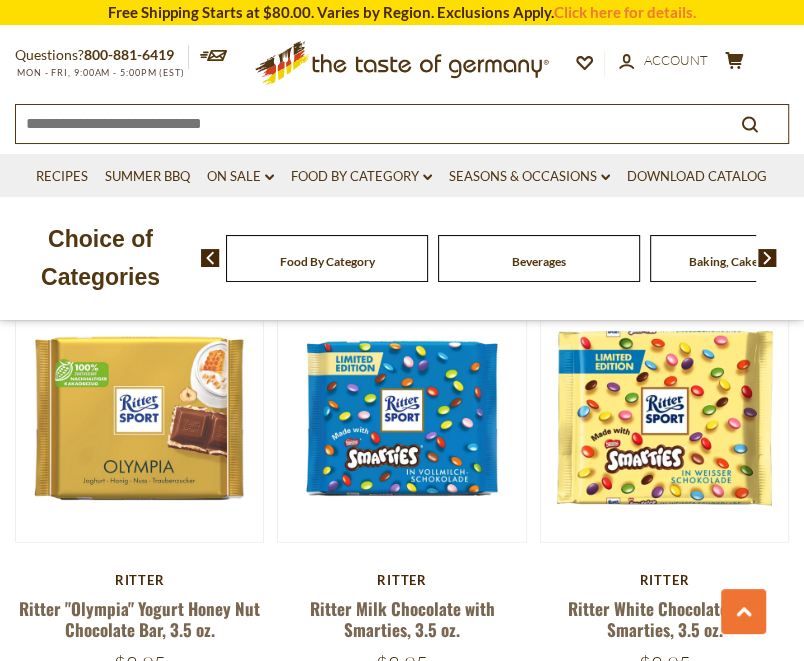 scroll, scrollTop: 1798, scrollLeft: 0, axis: vertical 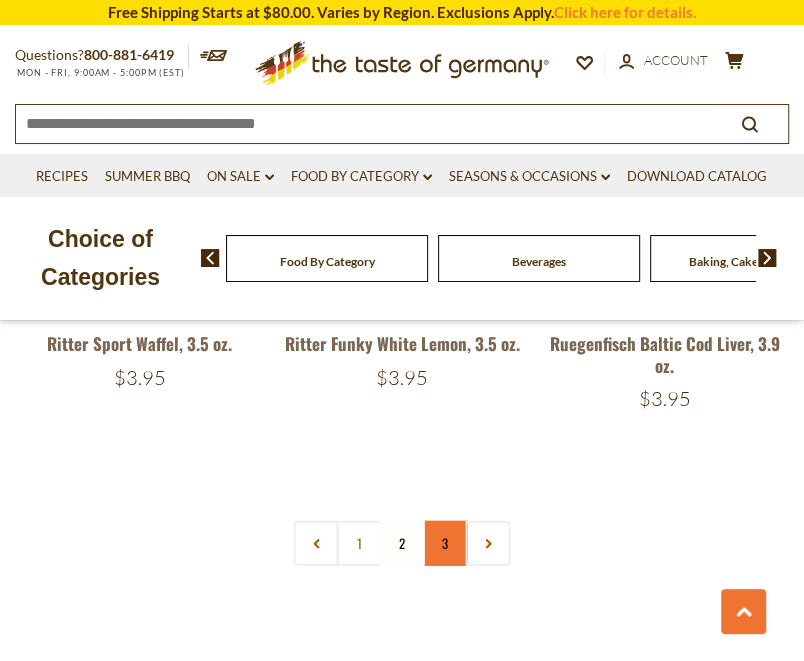 click on "3" at bounding box center [445, 543] 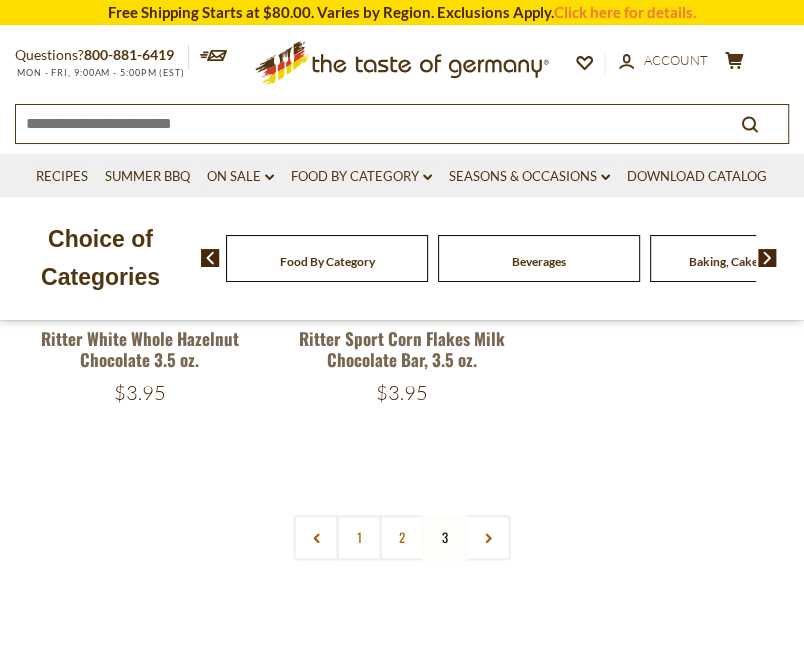 scroll, scrollTop: 754, scrollLeft: 0, axis: vertical 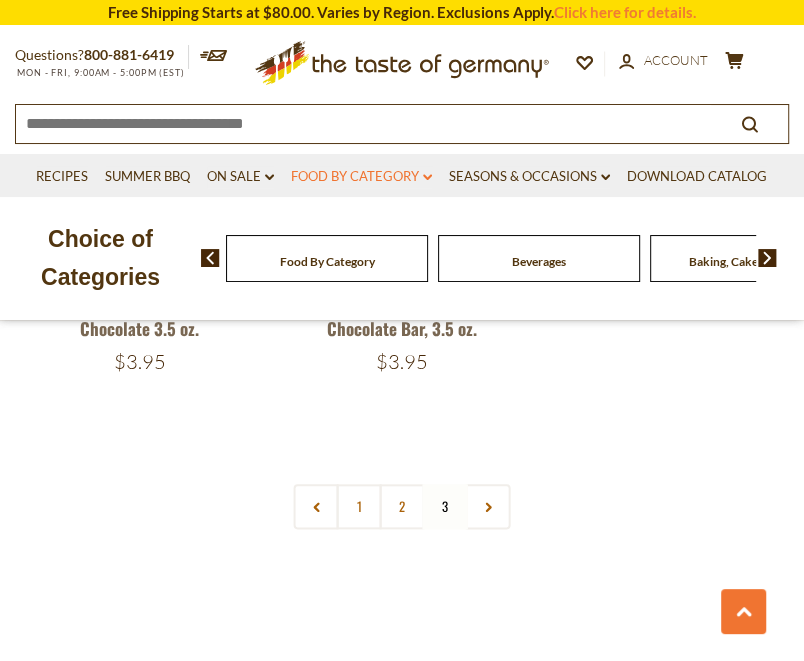 click on "Food By Category
dropdown_arrow" at bounding box center (361, 177) 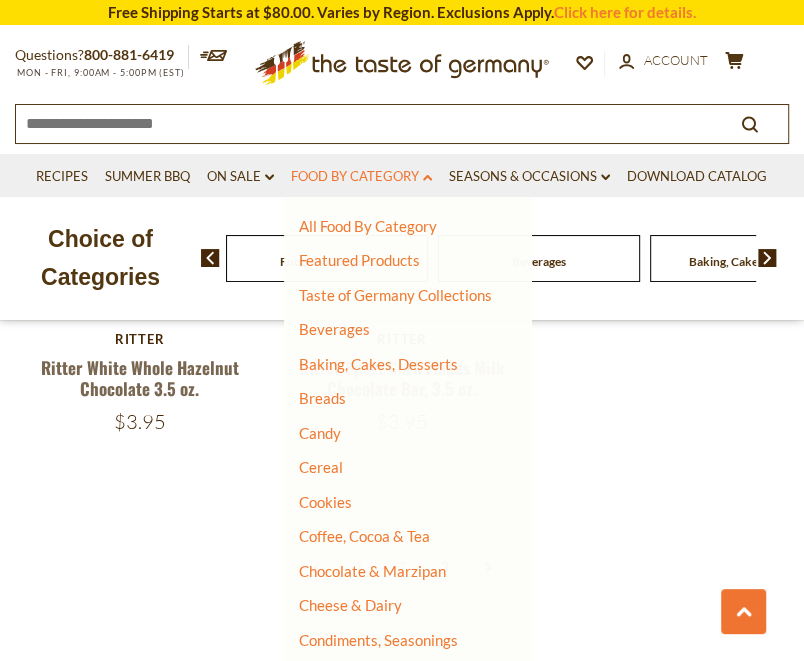 scroll, scrollTop: 691, scrollLeft: 0, axis: vertical 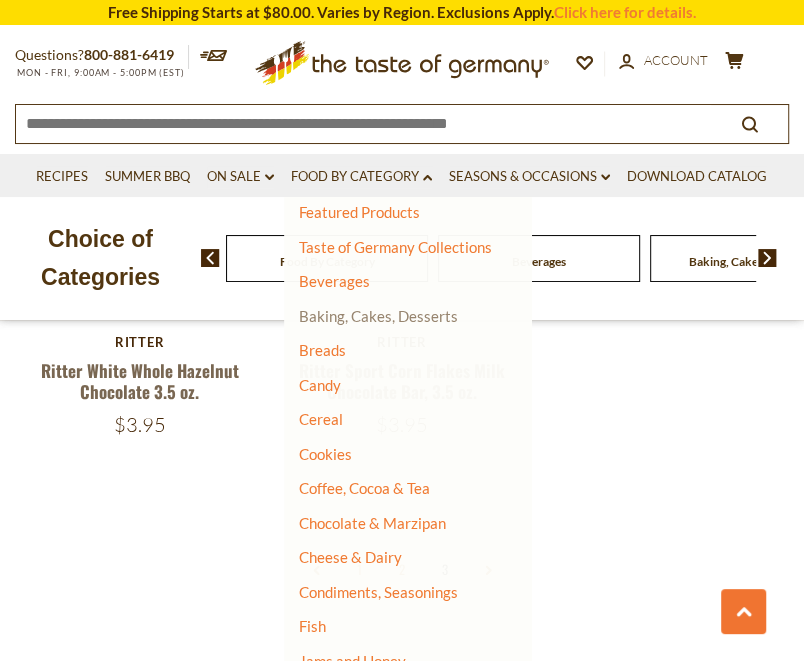 click on "Baking, Cakes, Desserts" at bounding box center (378, 316) 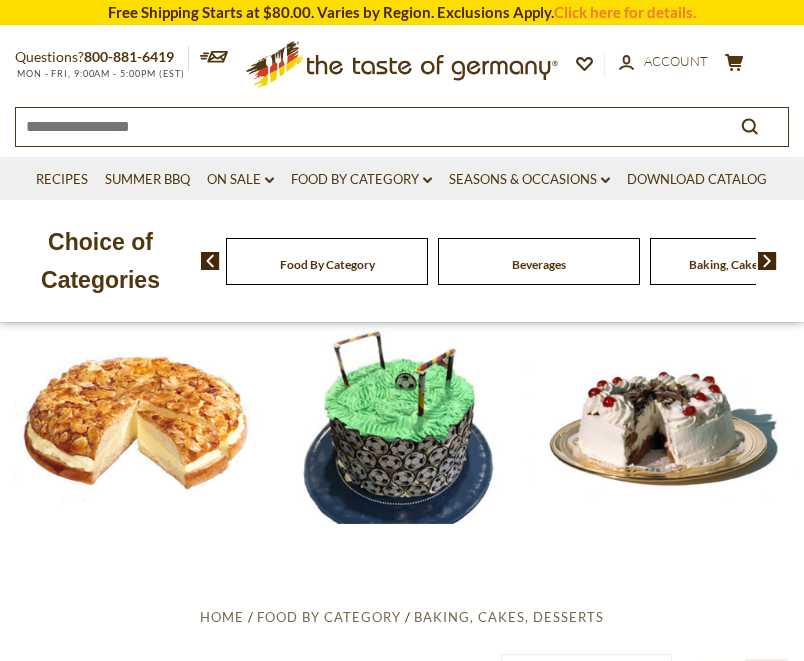 scroll, scrollTop: 0, scrollLeft: 0, axis: both 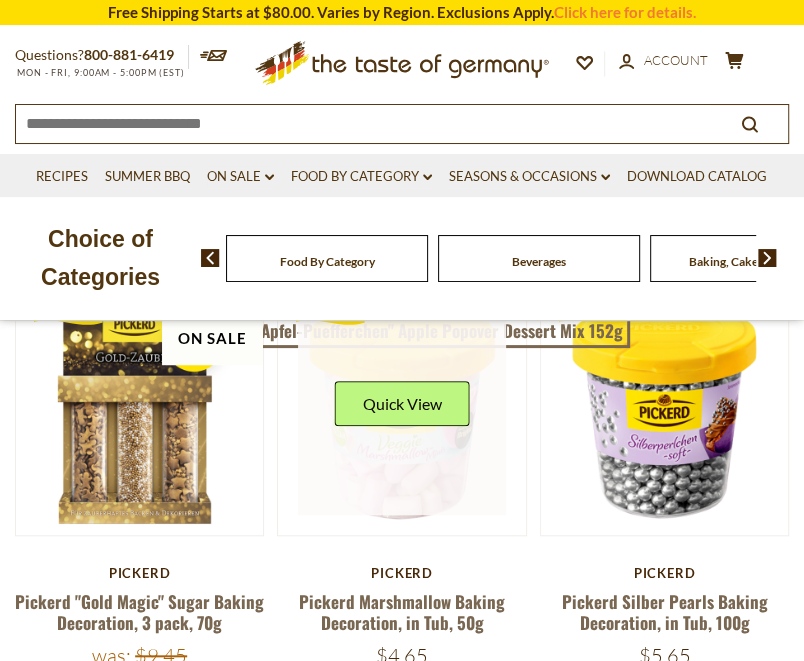 click at bounding box center [402, 411] 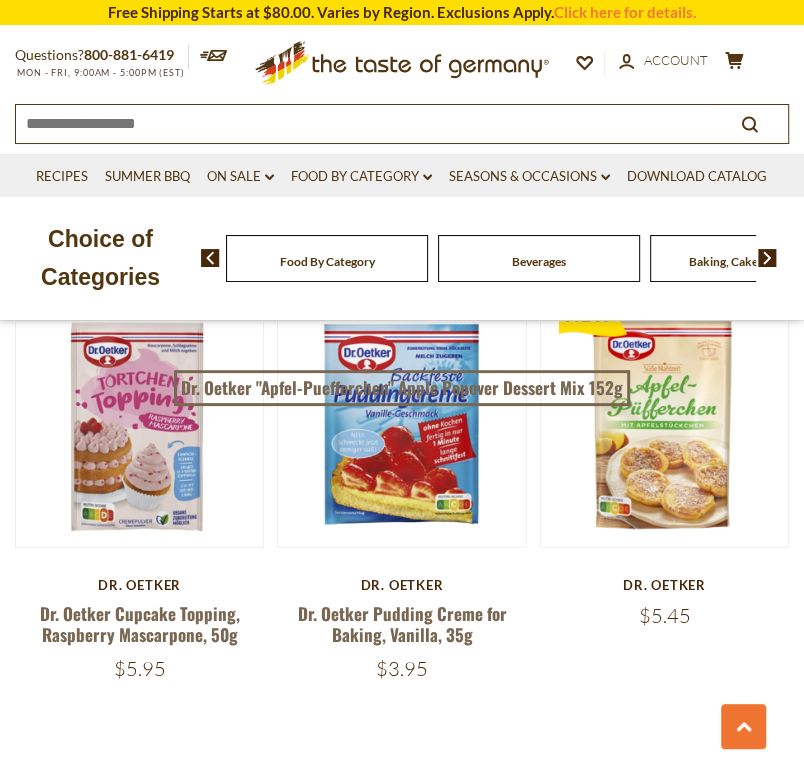 scroll, scrollTop: 5418, scrollLeft: 0, axis: vertical 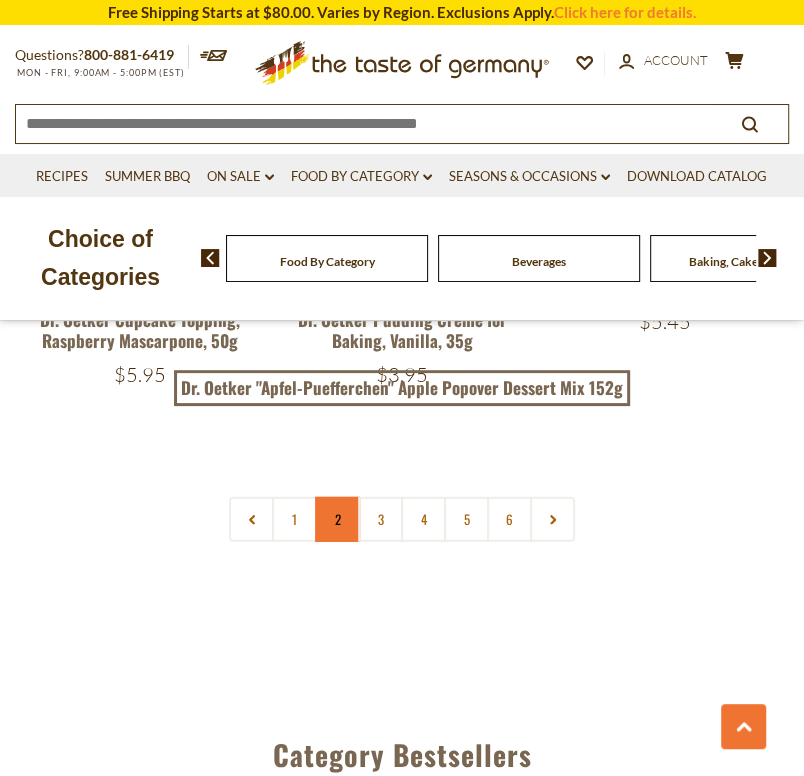 click on "2" at bounding box center [337, 519] 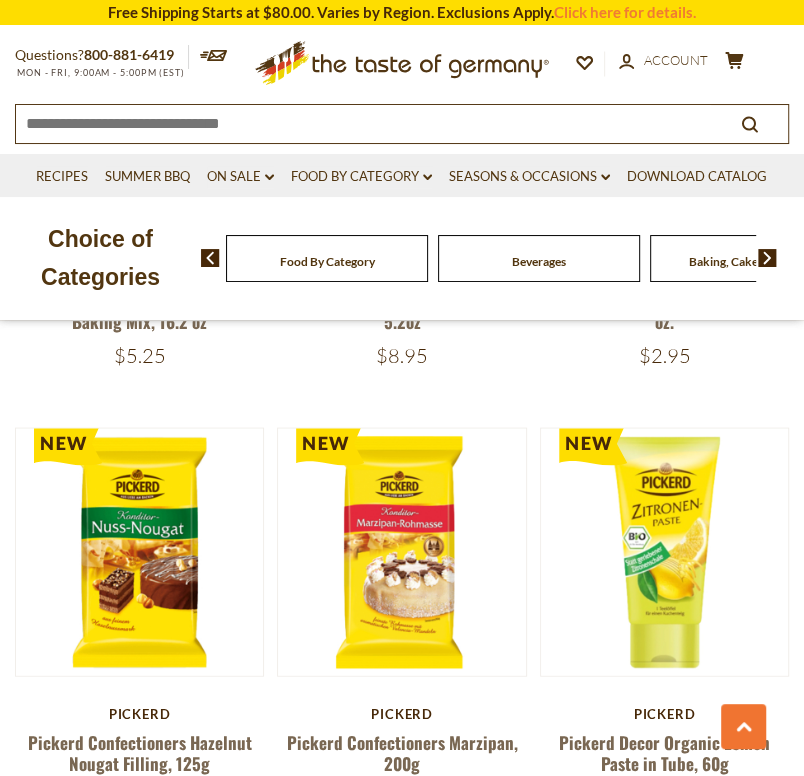scroll, scrollTop: 1645, scrollLeft: 0, axis: vertical 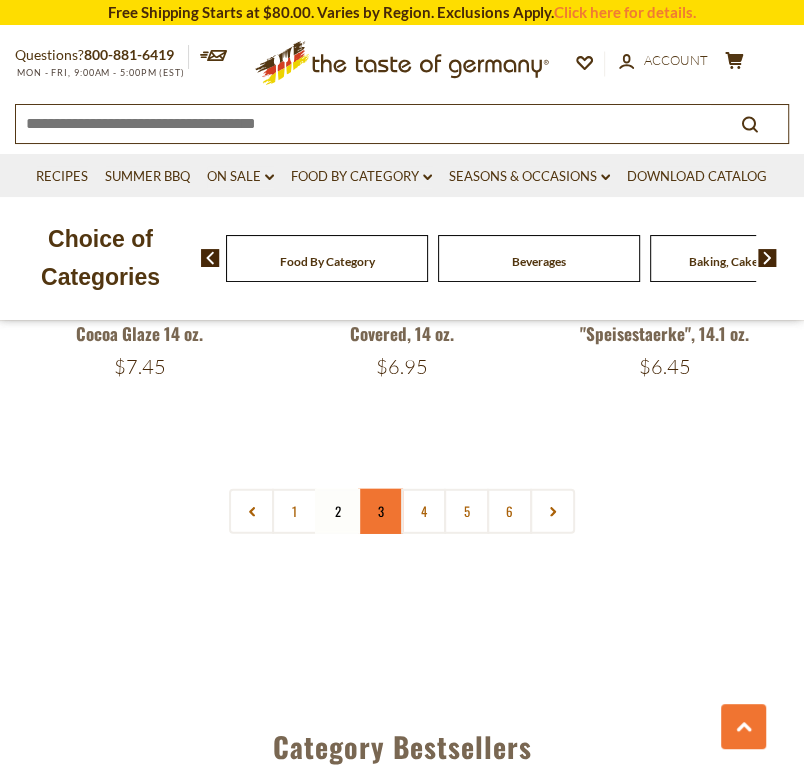 click on "3" at bounding box center [380, 511] 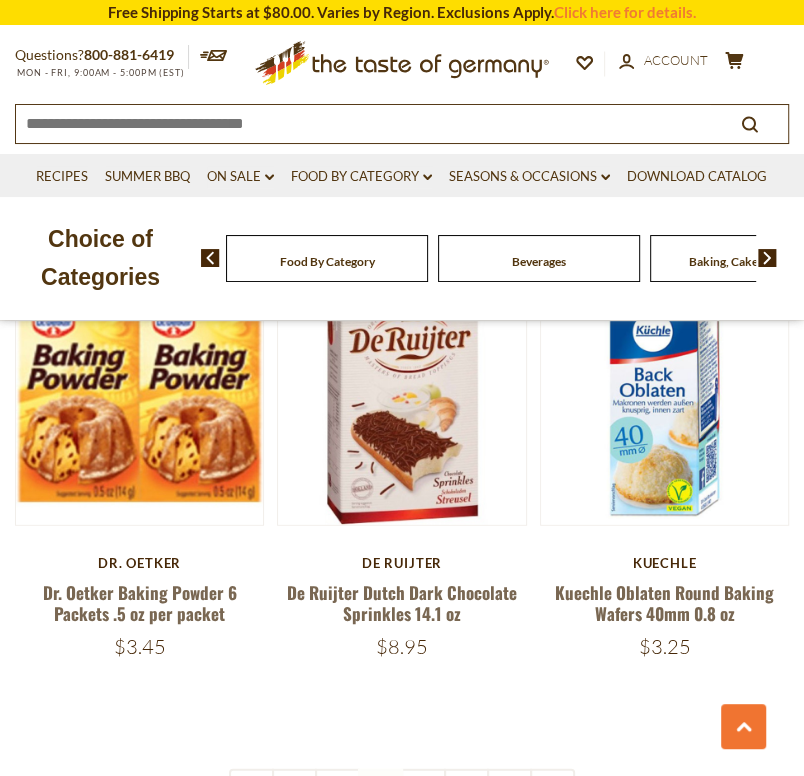 scroll, scrollTop: 5363, scrollLeft: 0, axis: vertical 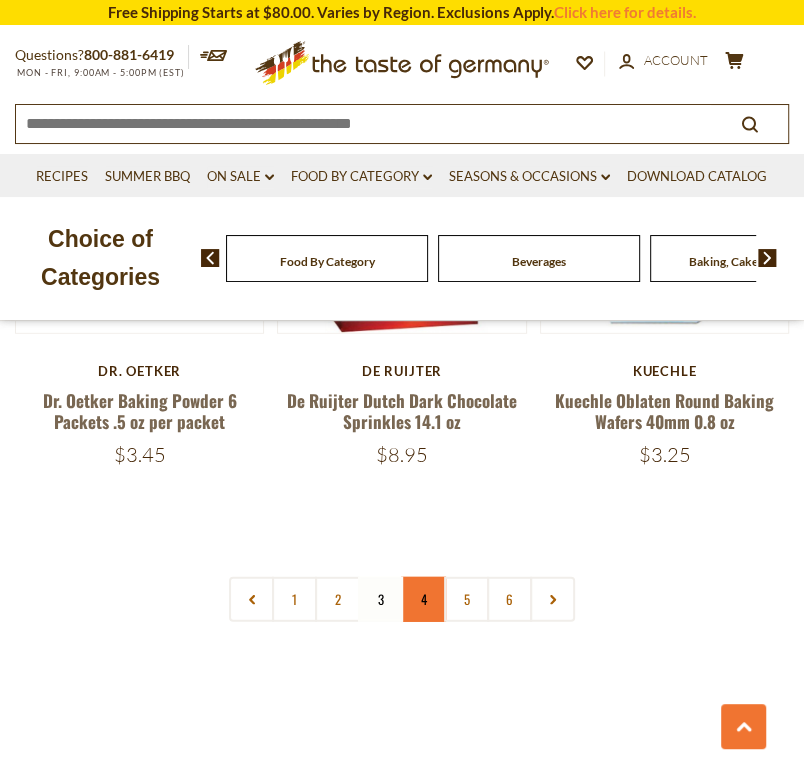 click on "4" at bounding box center [423, 599] 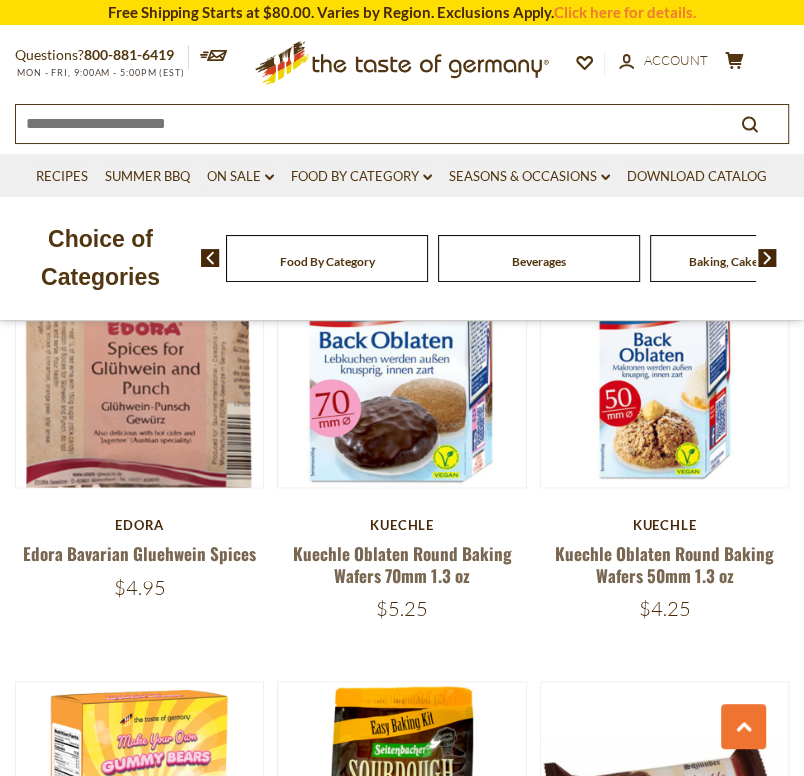 scroll, scrollTop: 895, scrollLeft: 0, axis: vertical 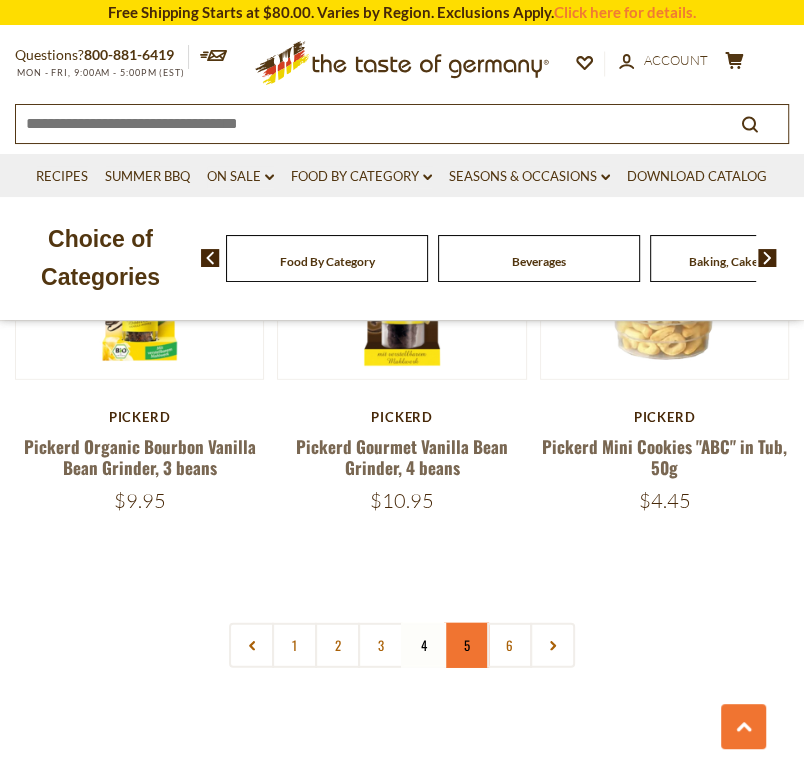 click on "5" at bounding box center (466, 645) 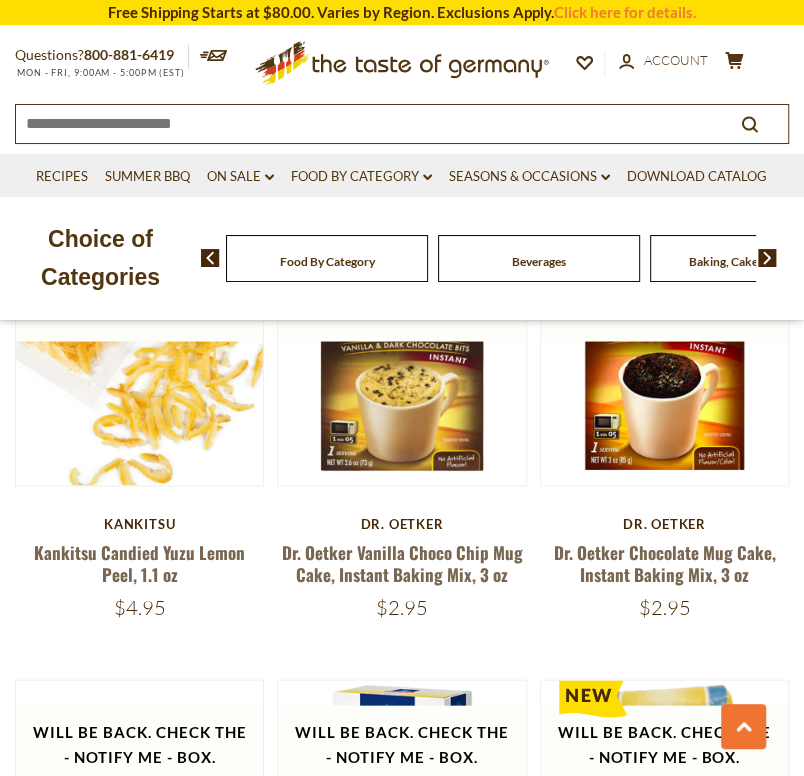 scroll, scrollTop: 4950, scrollLeft: 0, axis: vertical 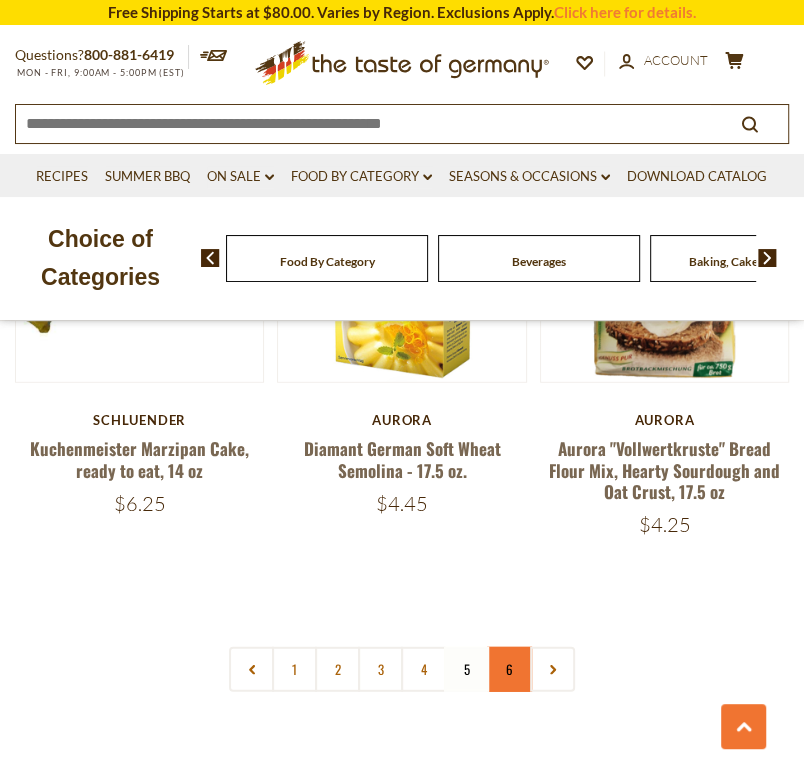 click on "6" at bounding box center (509, 669) 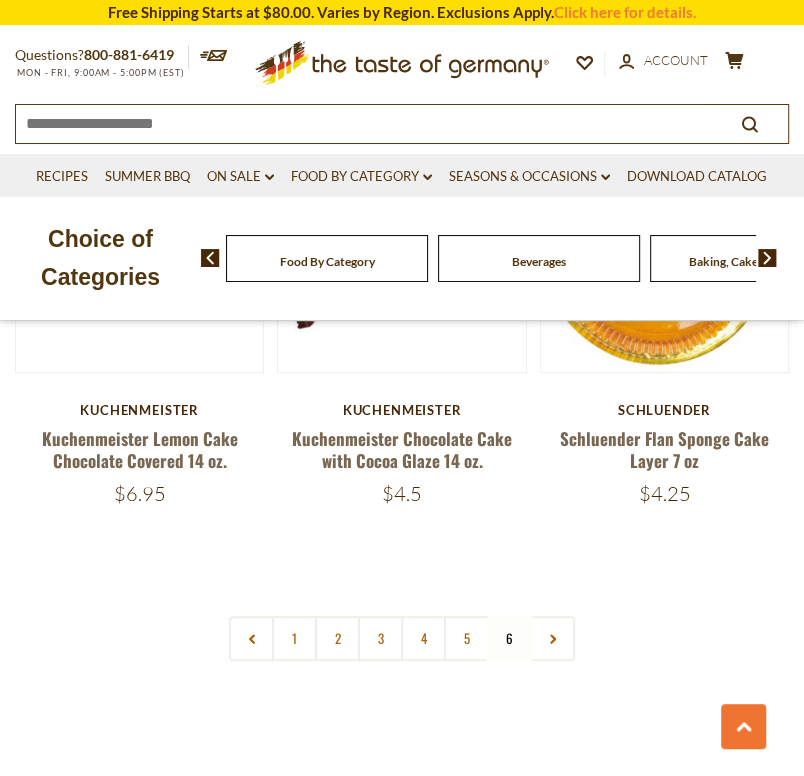 scroll, scrollTop: 3292, scrollLeft: 0, axis: vertical 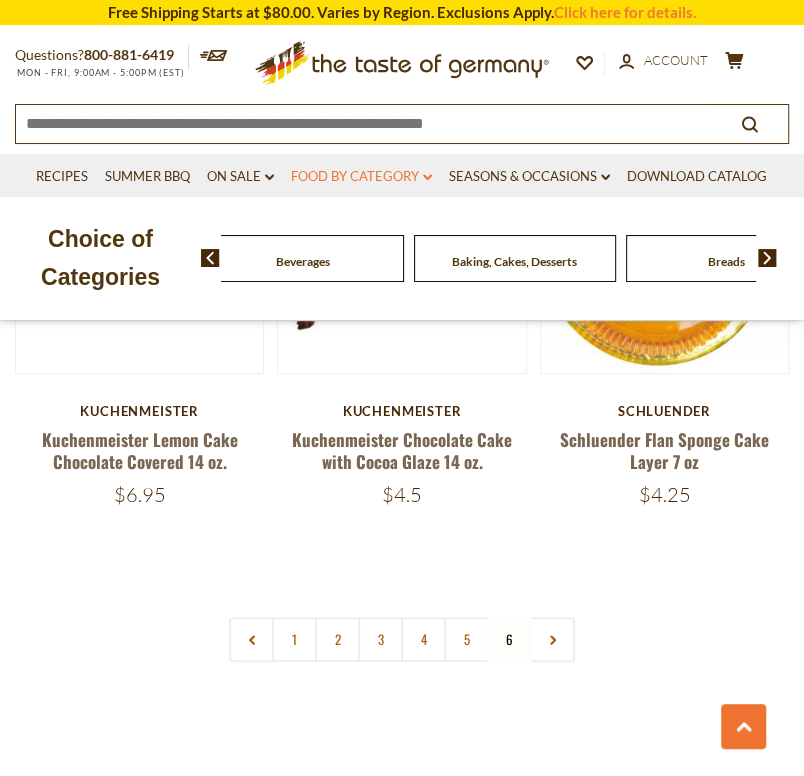 click on "Food By Category
dropdown_arrow" at bounding box center [361, 177] 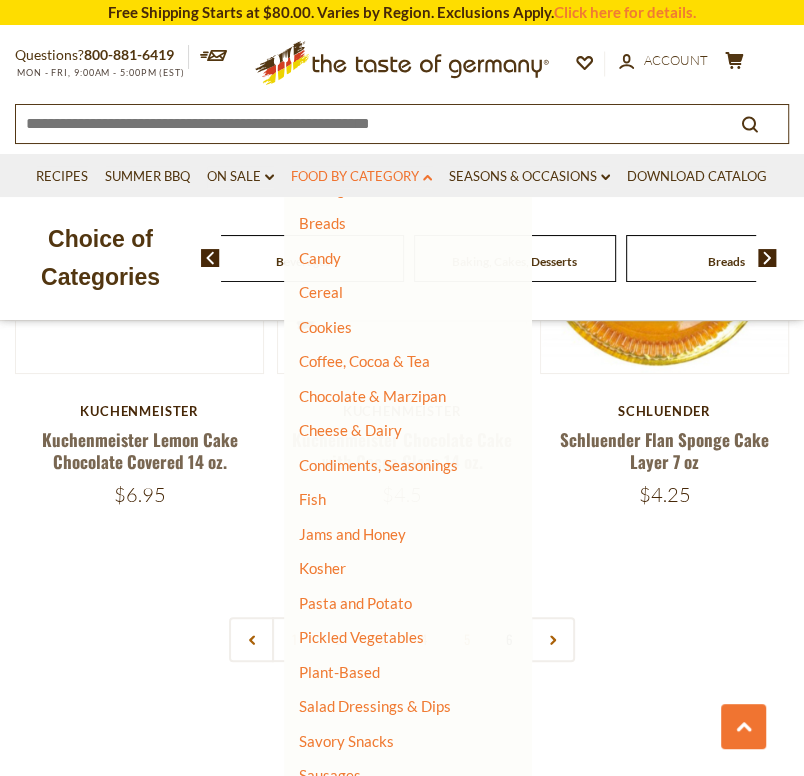 scroll, scrollTop: 181, scrollLeft: 0, axis: vertical 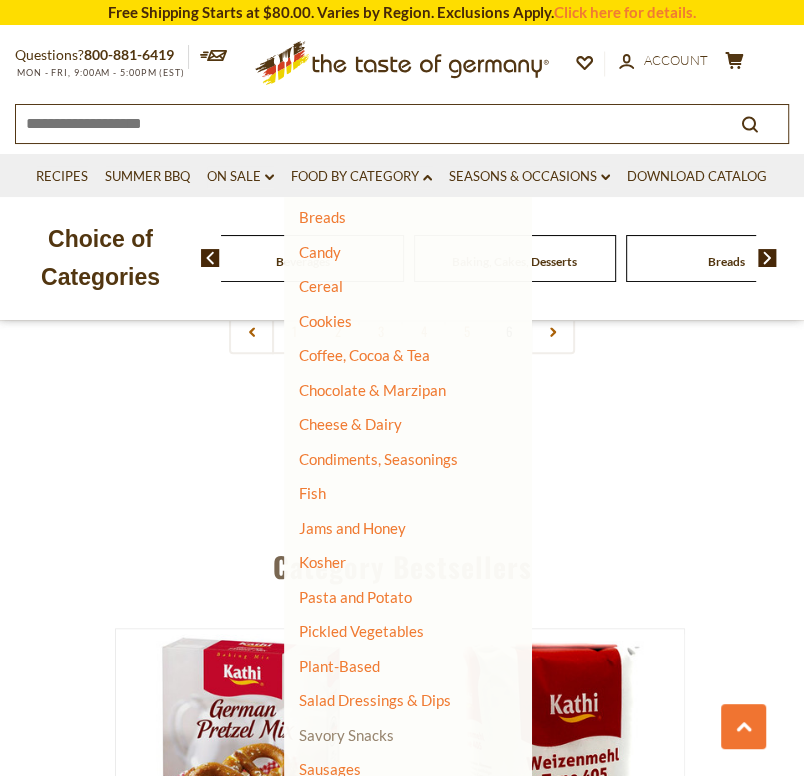 click on "Savory Snacks" at bounding box center (346, 735) 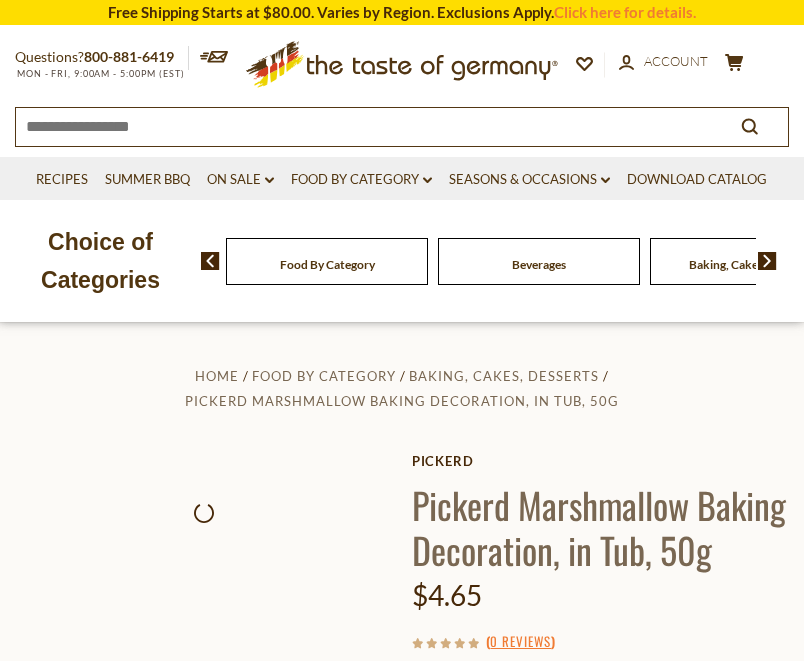 scroll, scrollTop: 0, scrollLeft: 0, axis: both 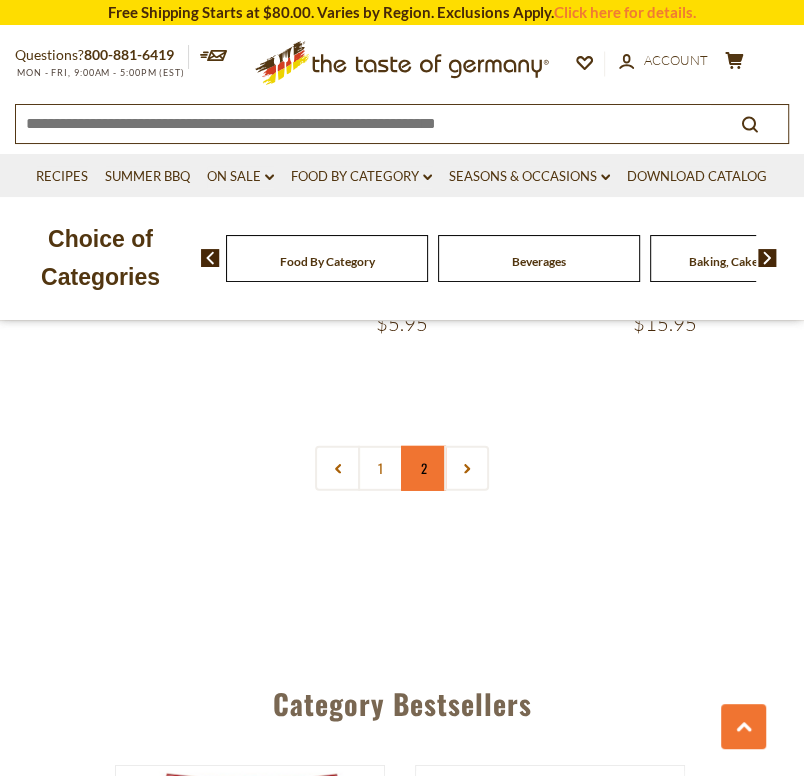 click on "2" at bounding box center (423, 468) 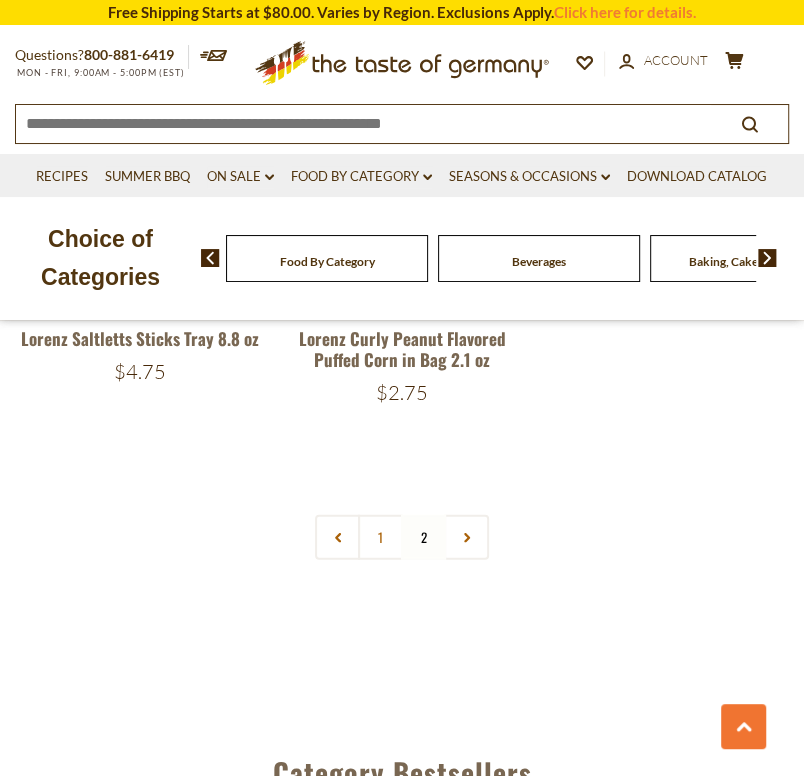 scroll, scrollTop: 2053, scrollLeft: 0, axis: vertical 